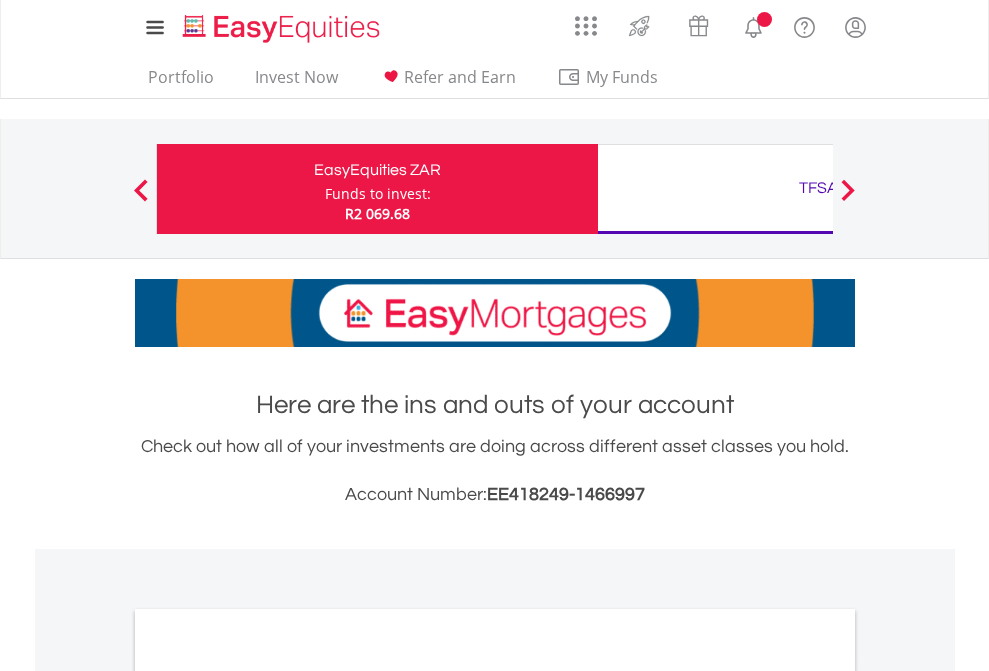 scroll, scrollTop: 0, scrollLeft: 0, axis: both 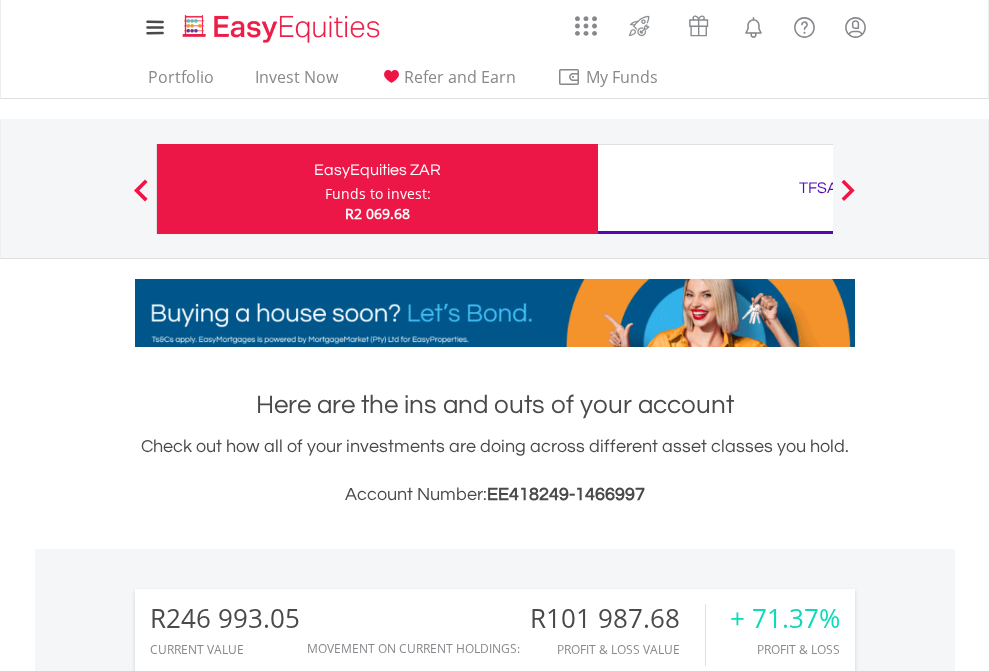 click on "Funds to invest:" at bounding box center (378, 194) 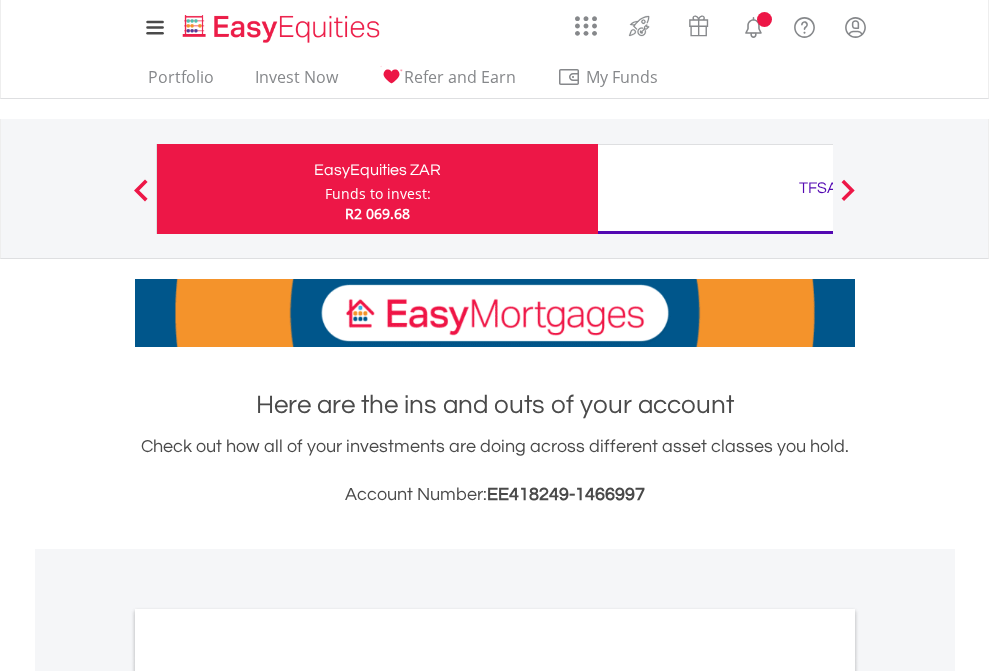 scroll, scrollTop: 0, scrollLeft: 0, axis: both 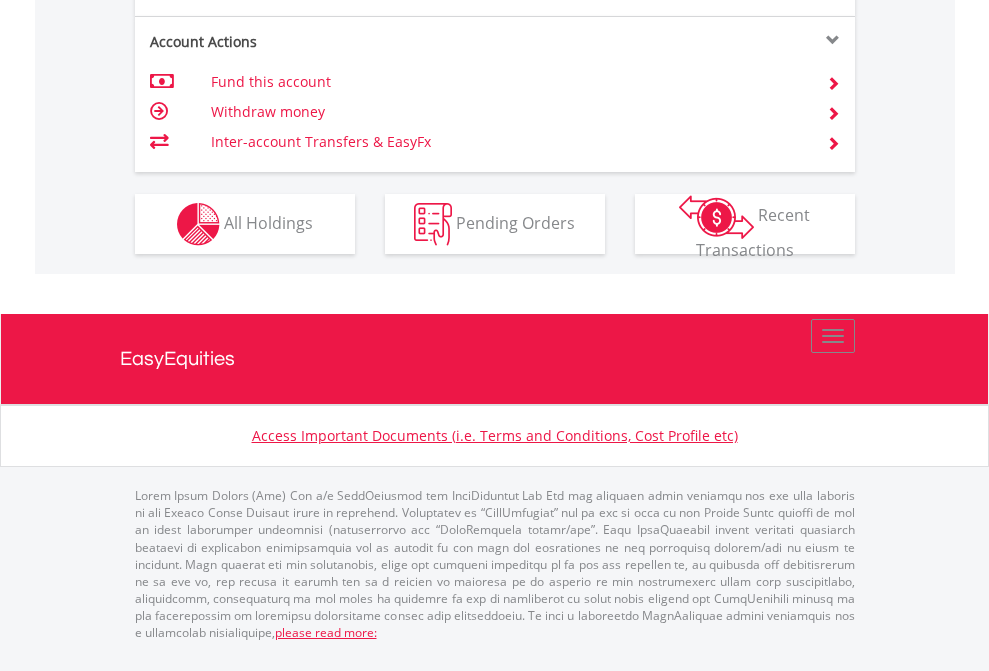 click on "Investment types" at bounding box center (706, -337) 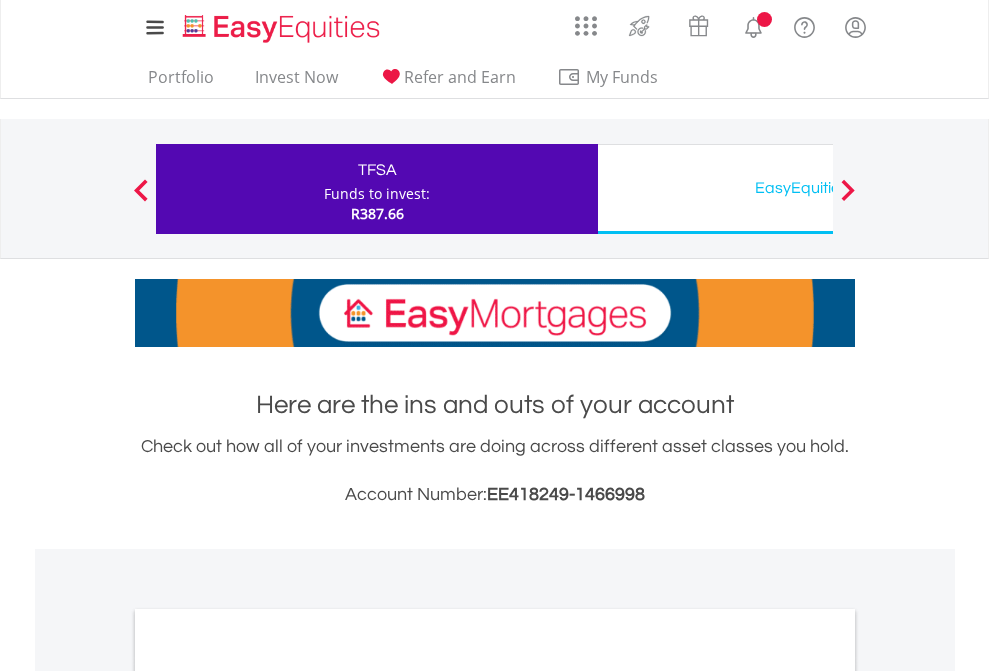 scroll, scrollTop: 0, scrollLeft: 0, axis: both 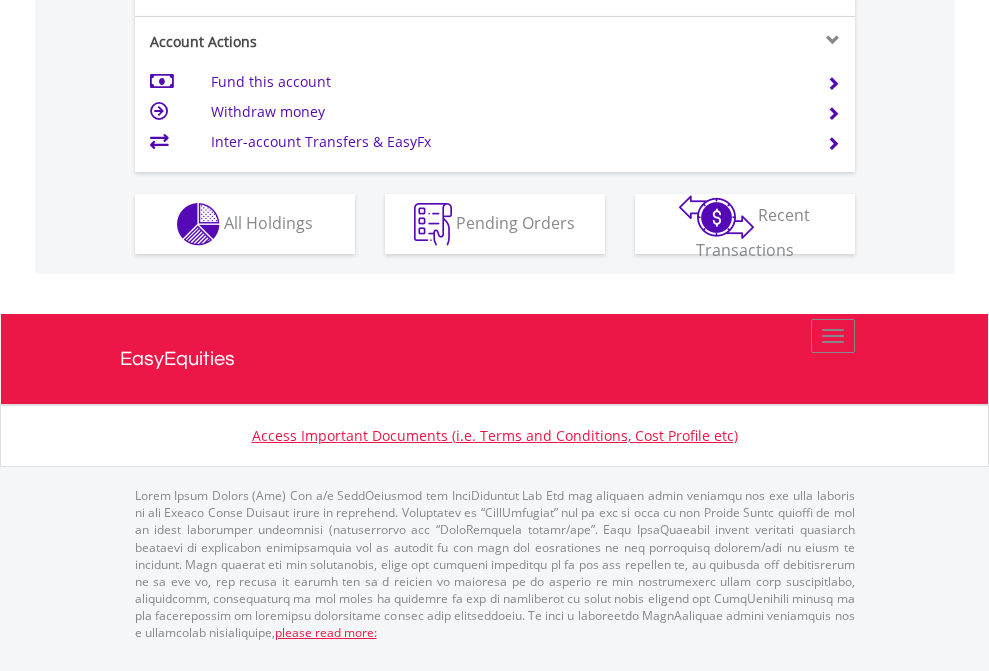 click on "Investment types" at bounding box center (706, -337) 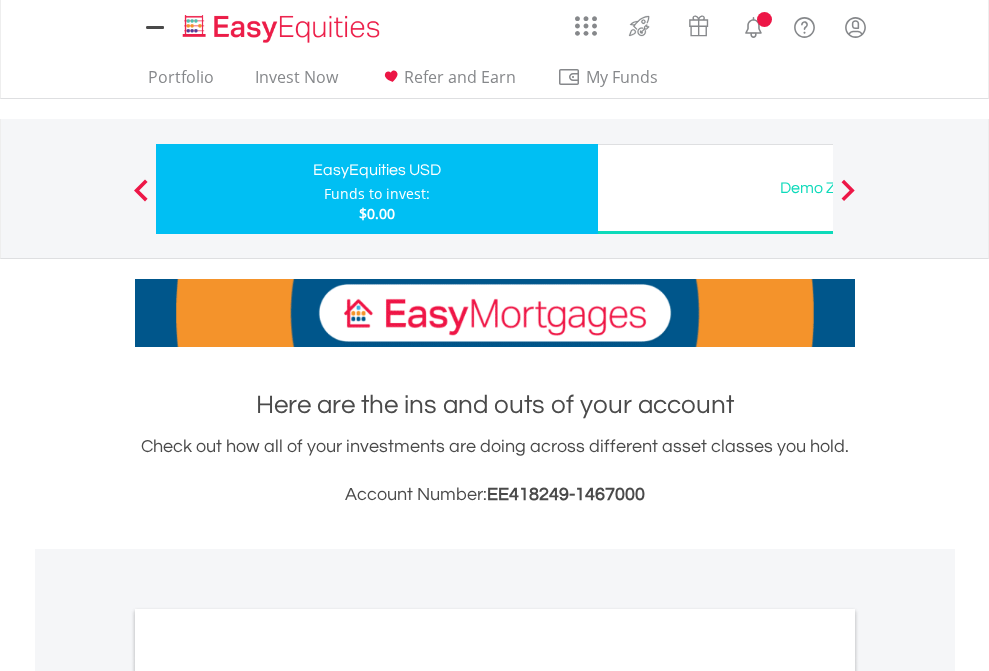 scroll, scrollTop: 0, scrollLeft: 0, axis: both 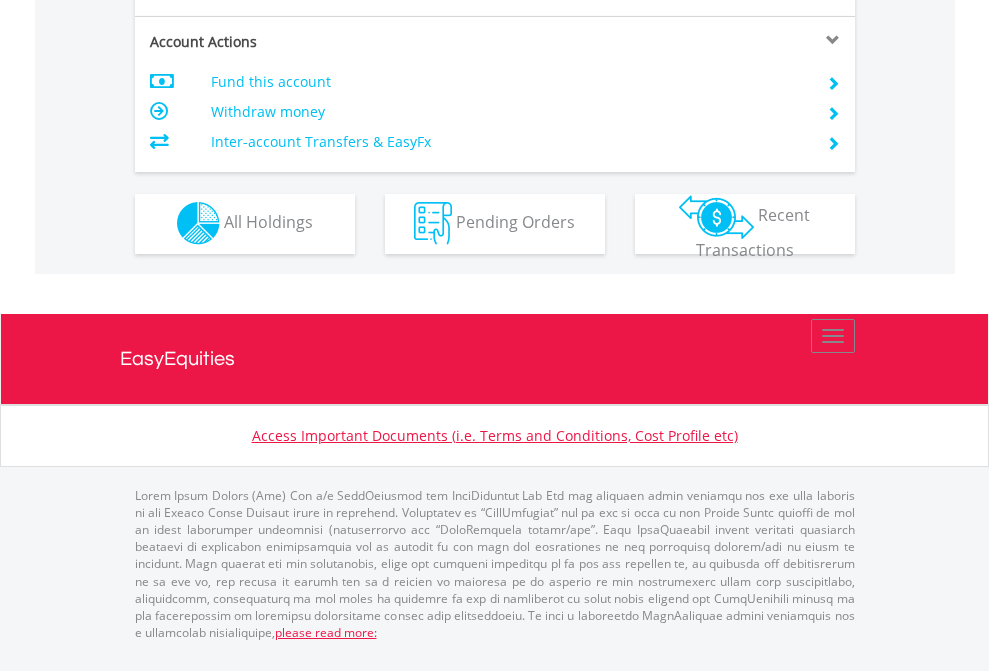 click on "Investment types" at bounding box center (706, -353) 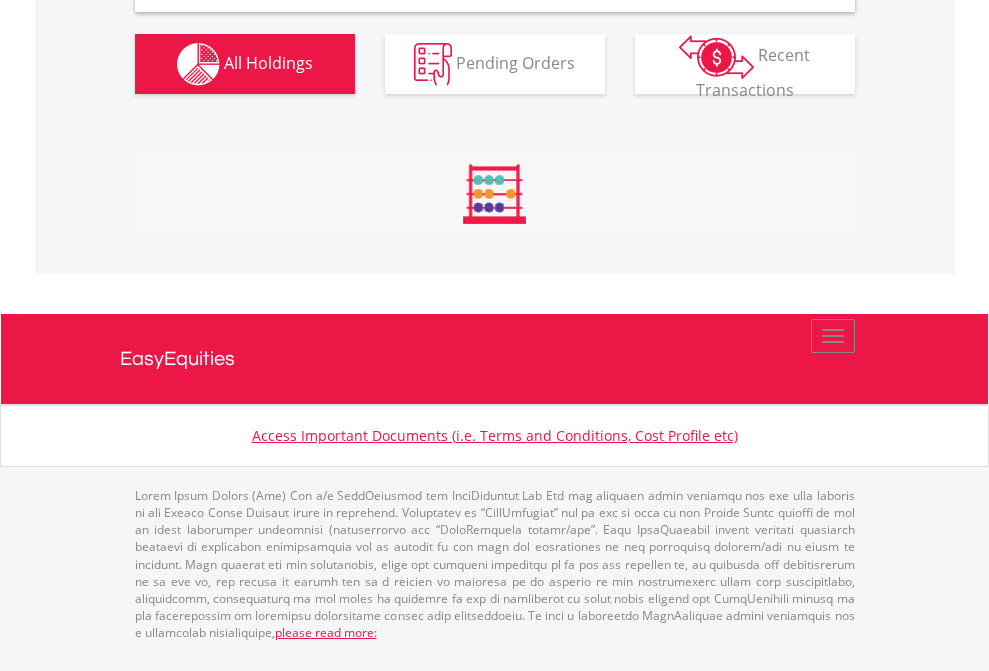 scroll, scrollTop: 1933, scrollLeft: 0, axis: vertical 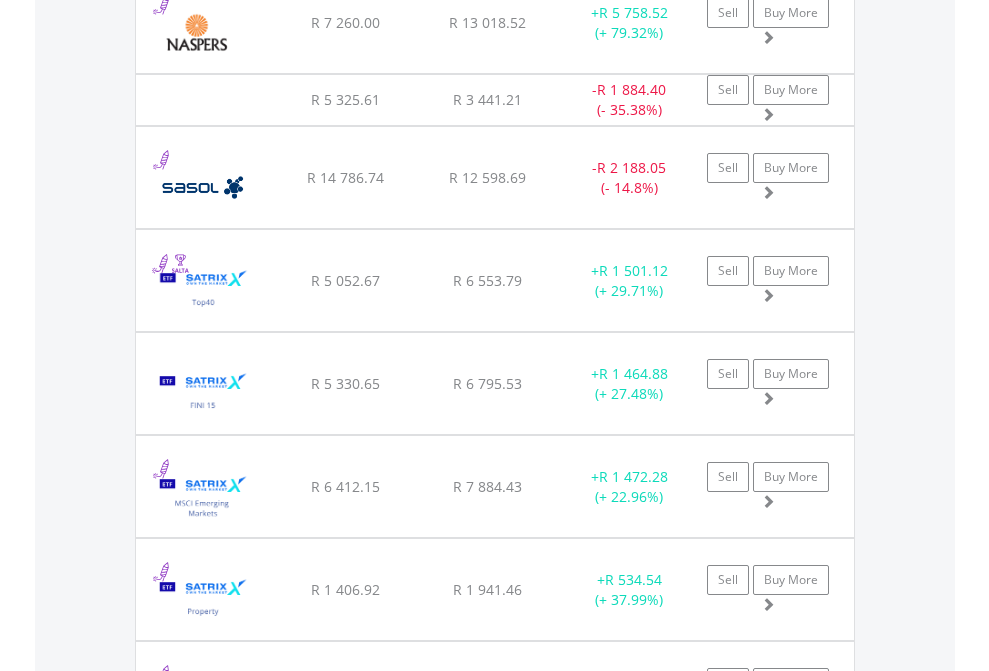 click on "TFSA" at bounding box center (818, -1745) 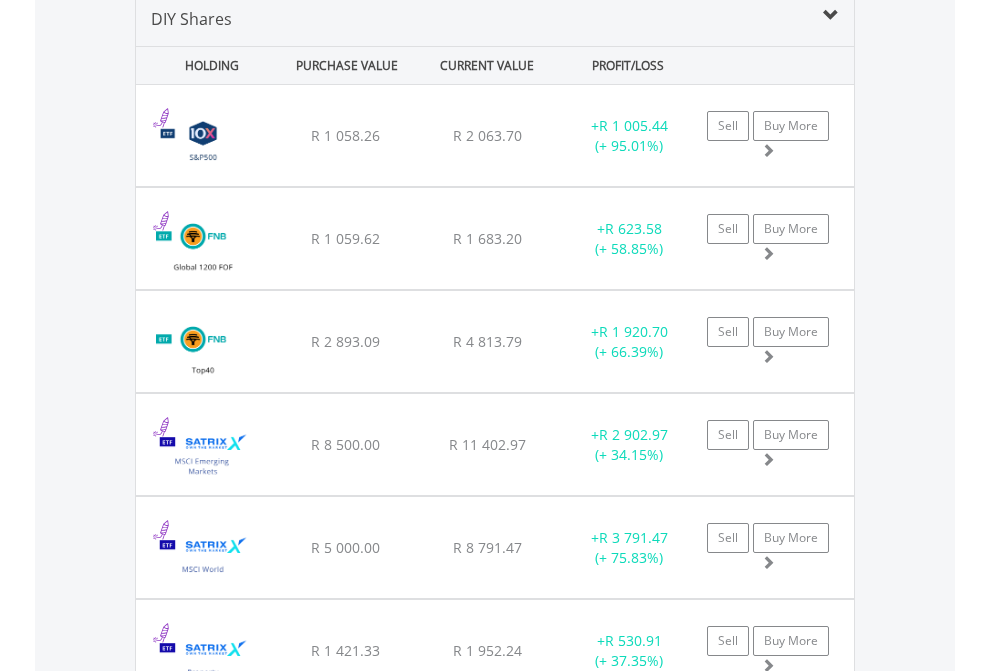 scroll, scrollTop: 1933, scrollLeft: 0, axis: vertical 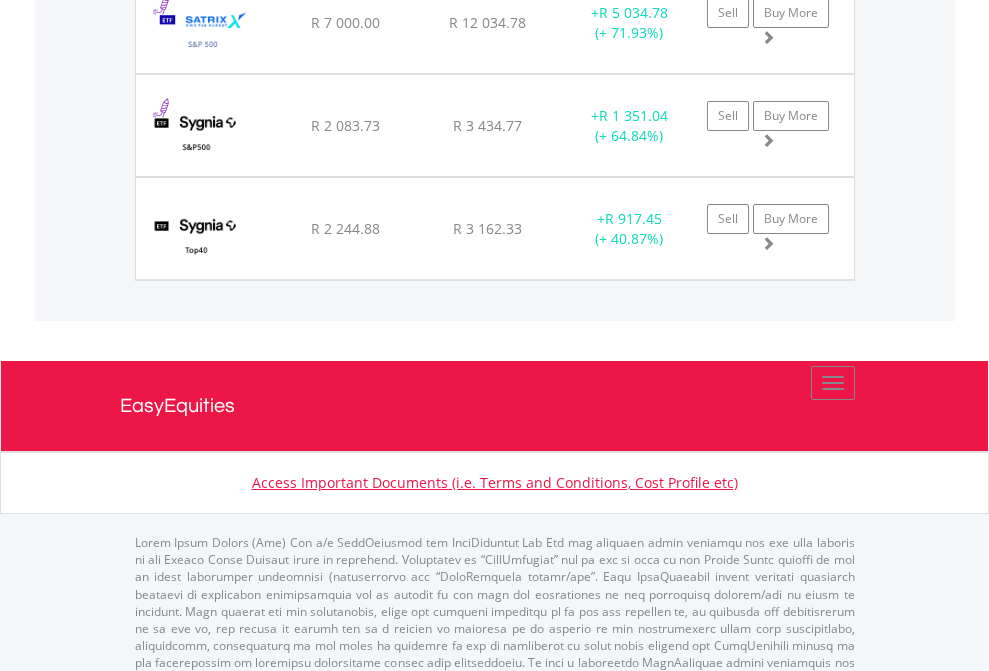 click on "EasyEquities USD" at bounding box center [818, -1745] 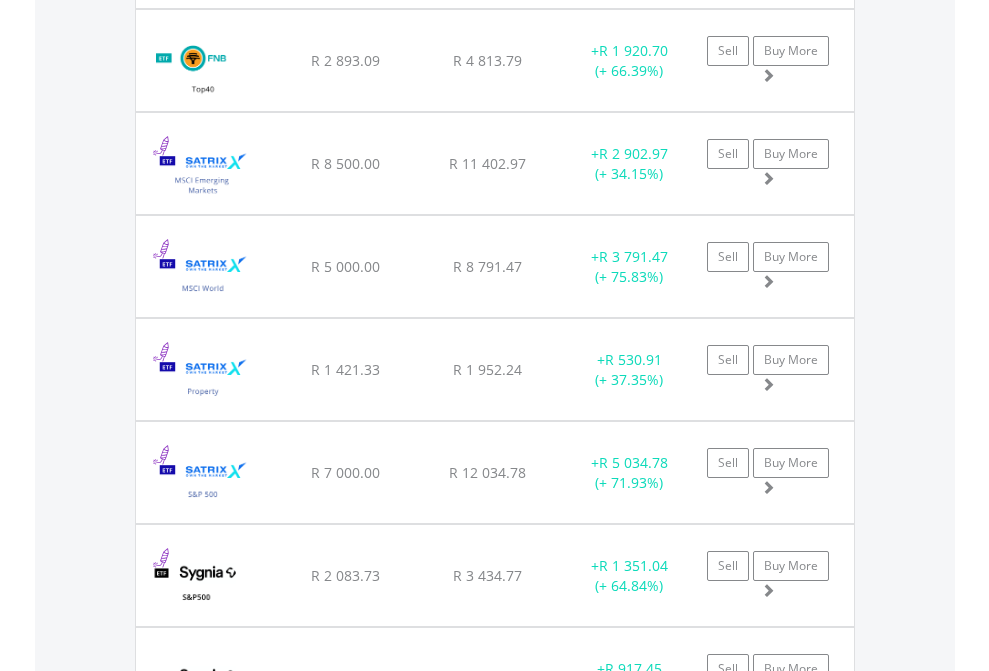 scroll, scrollTop: 144, scrollLeft: 0, axis: vertical 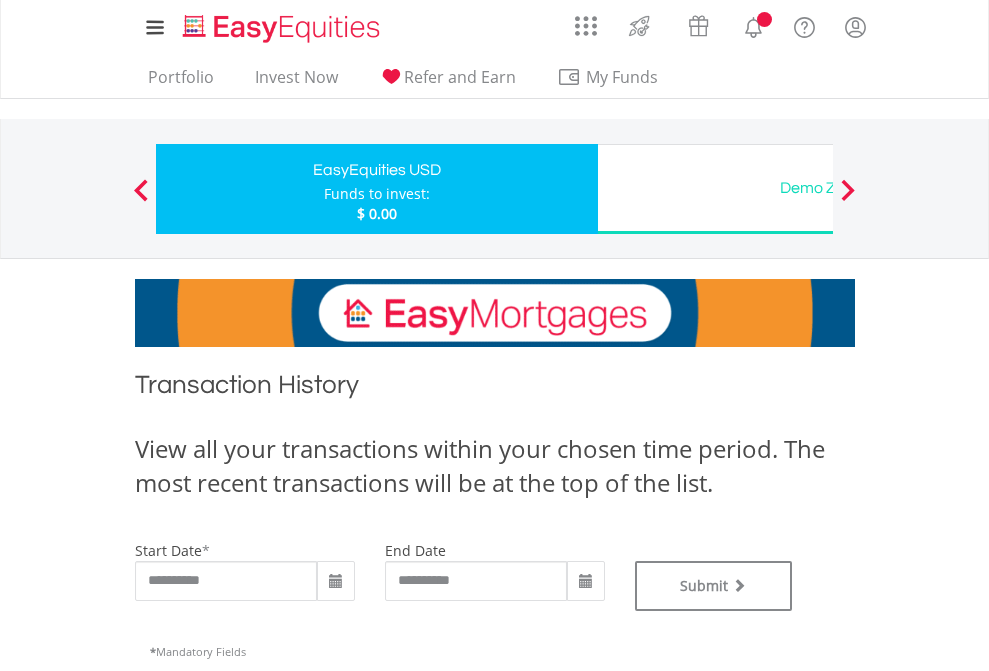 type on "**********" 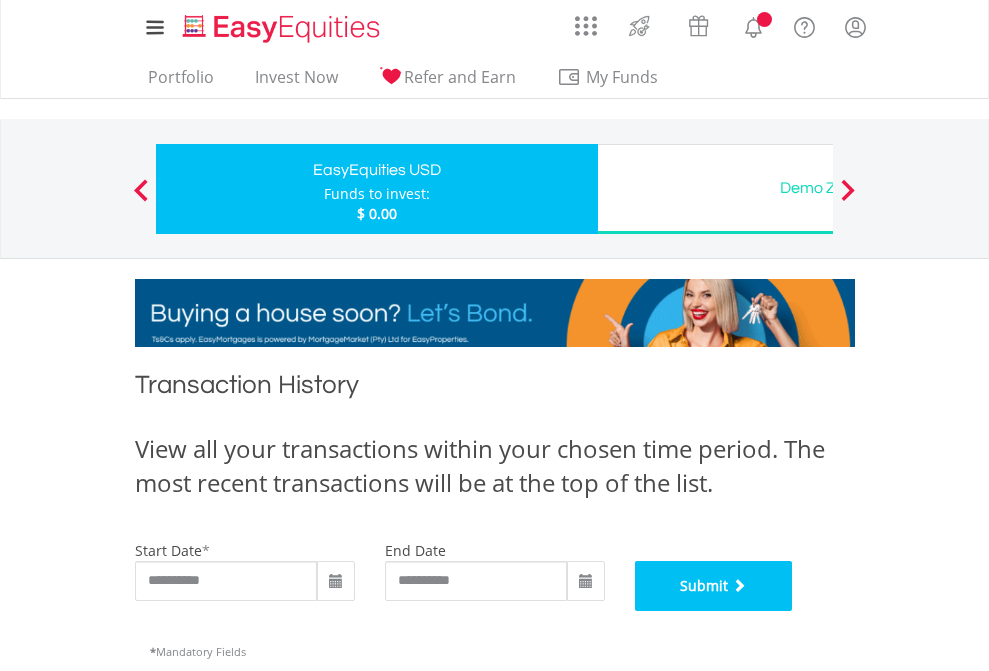 click on "Submit" at bounding box center [714, 586] 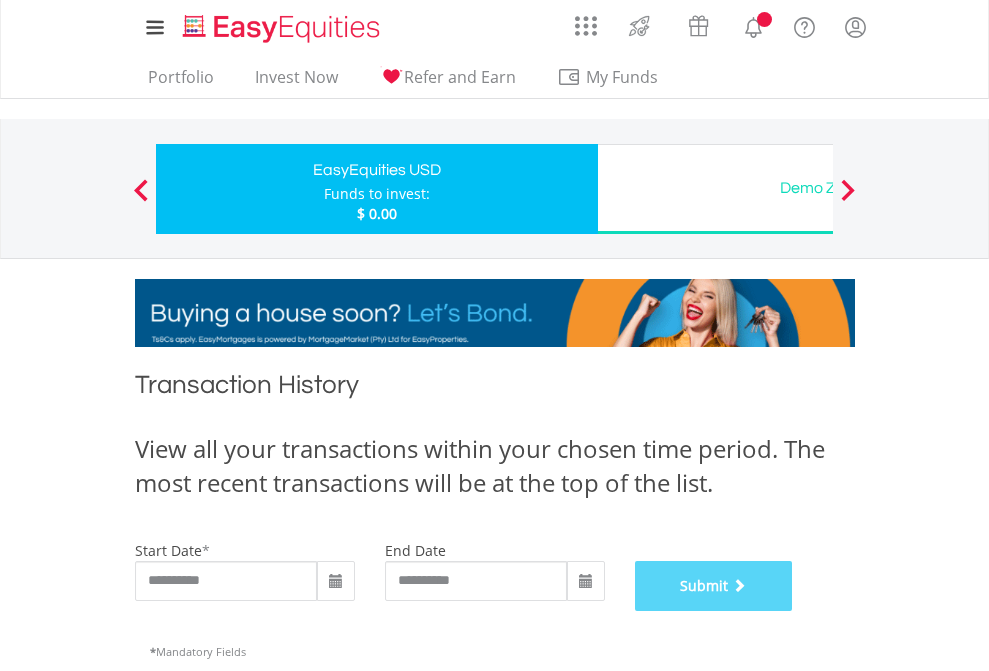 scroll, scrollTop: 811, scrollLeft: 0, axis: vertical 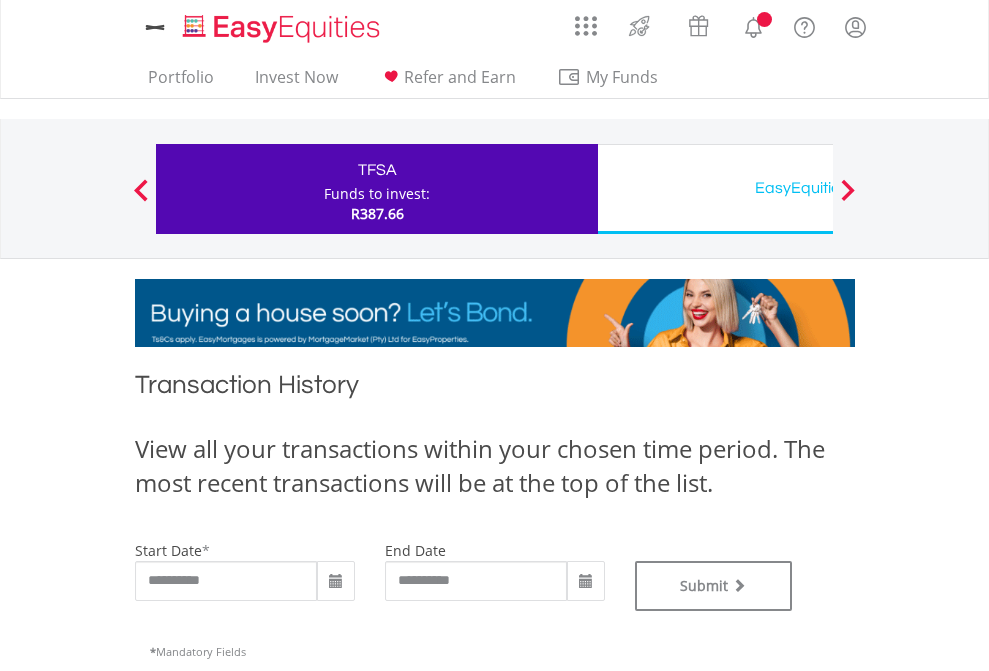 click on "EasyEquities USD" at bounding box center (818, 188) 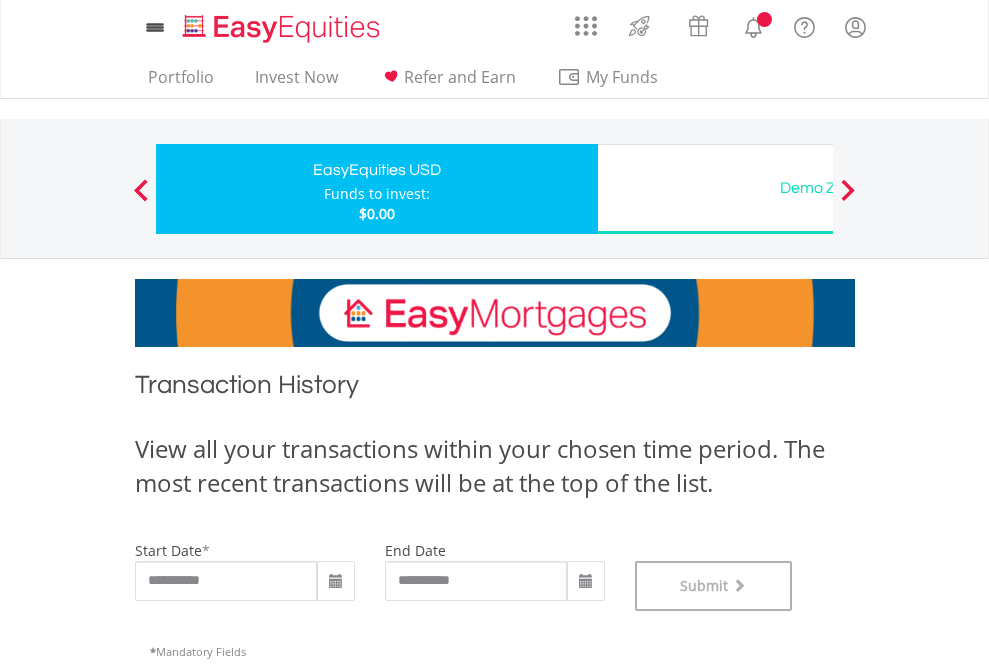 scroll, scrollTop: 811, scrollLeft: 0, axis: vertical 